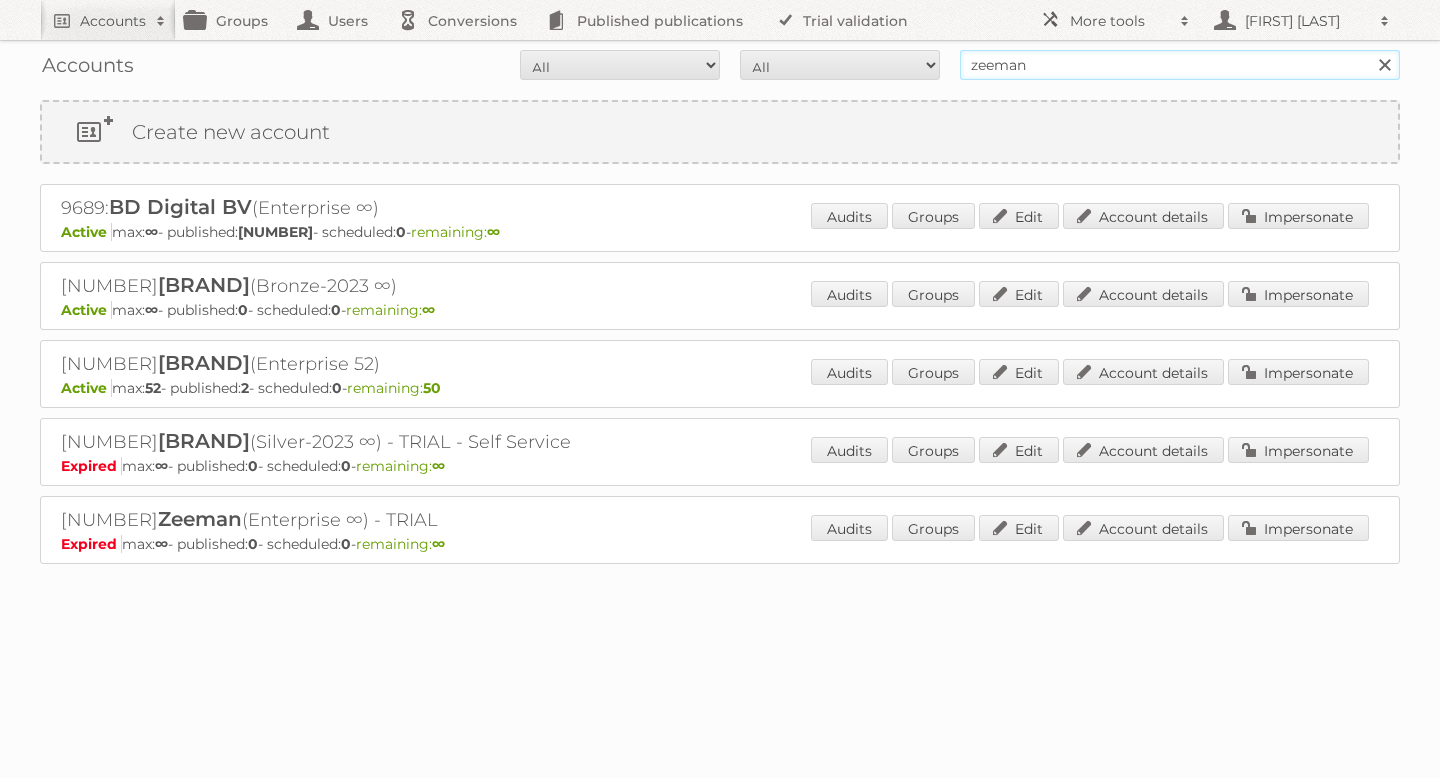scroll, scrollTop: 0, scrollLeft: 0, axis: both 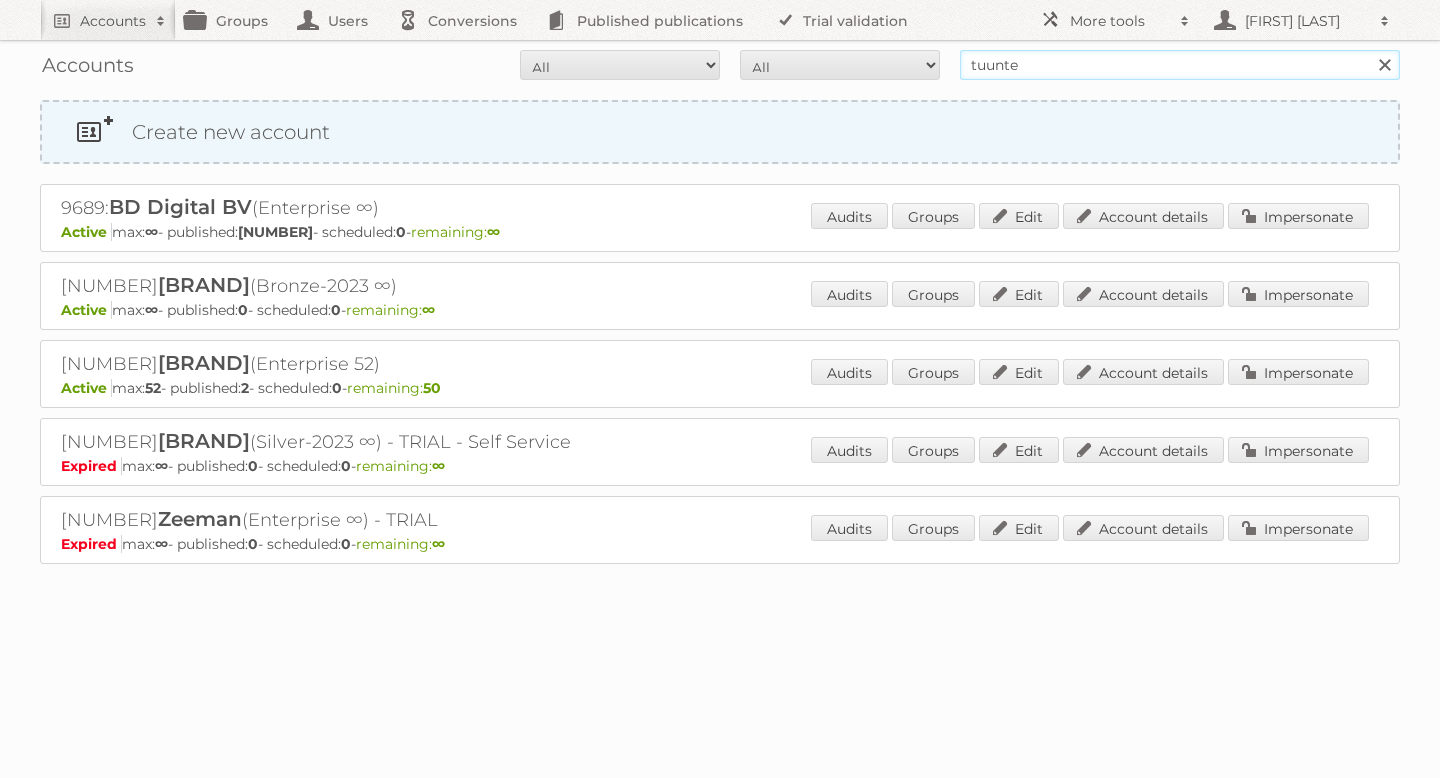 type on "tuunte" 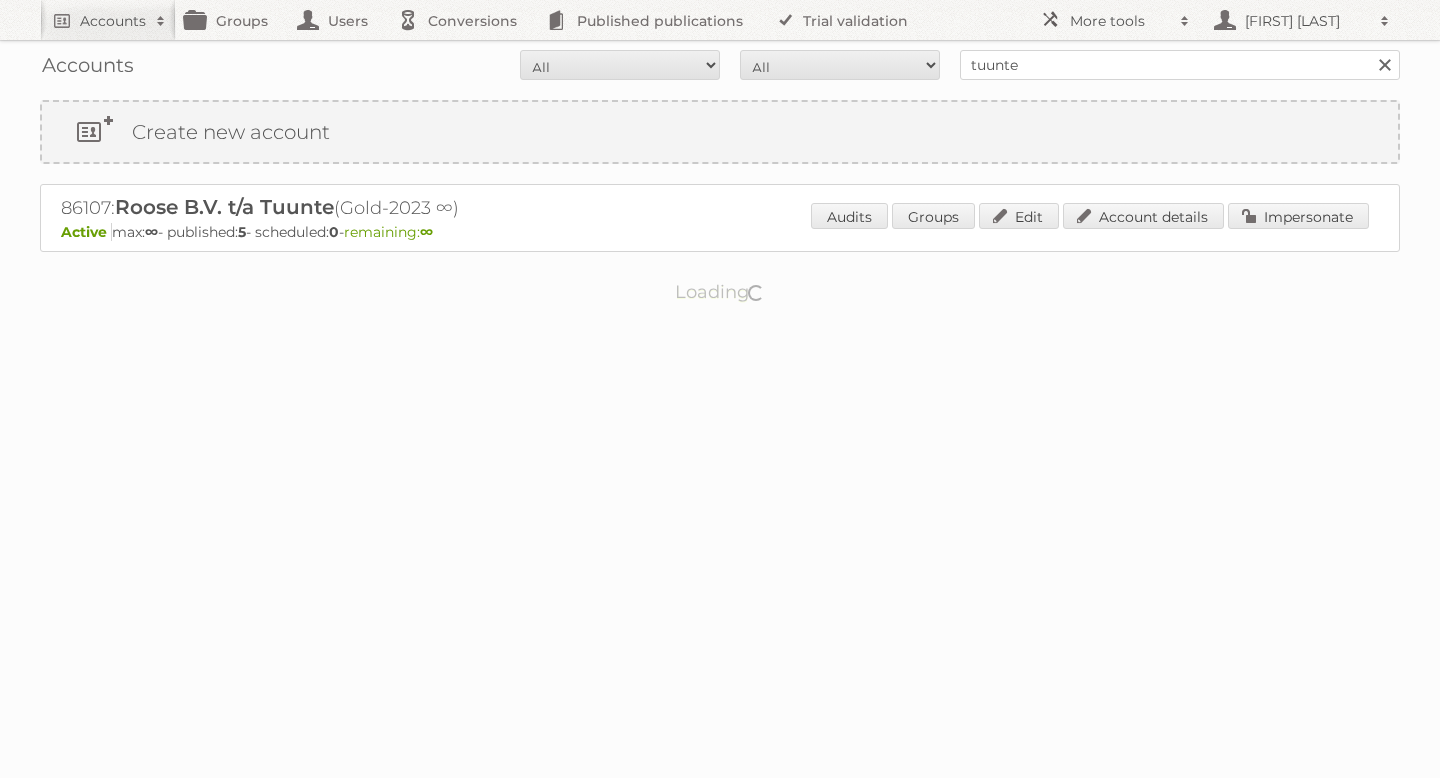 scroll, scrollTop: 0, scrollLeft: 0, axis: both 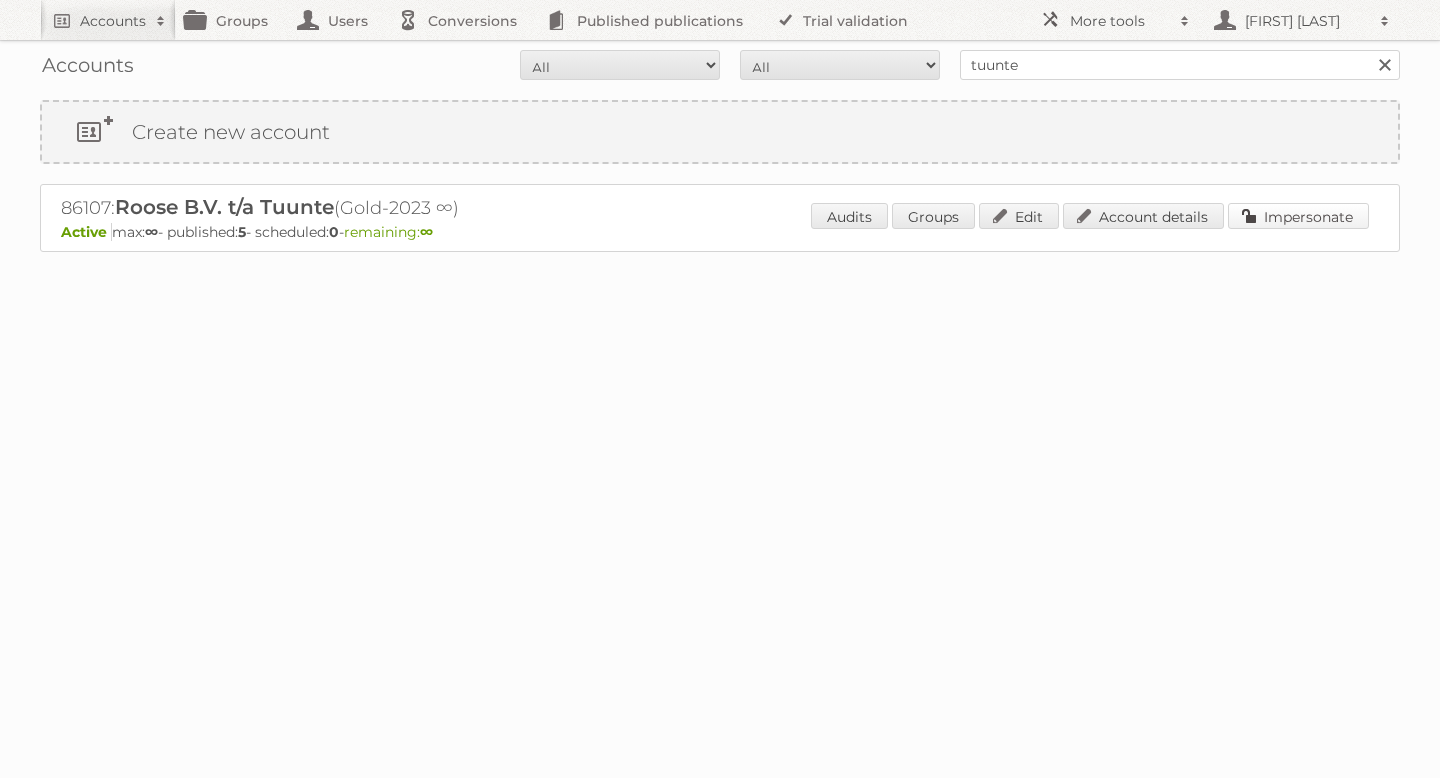 click on "Impersonate" at bounding box center (1298, 216) 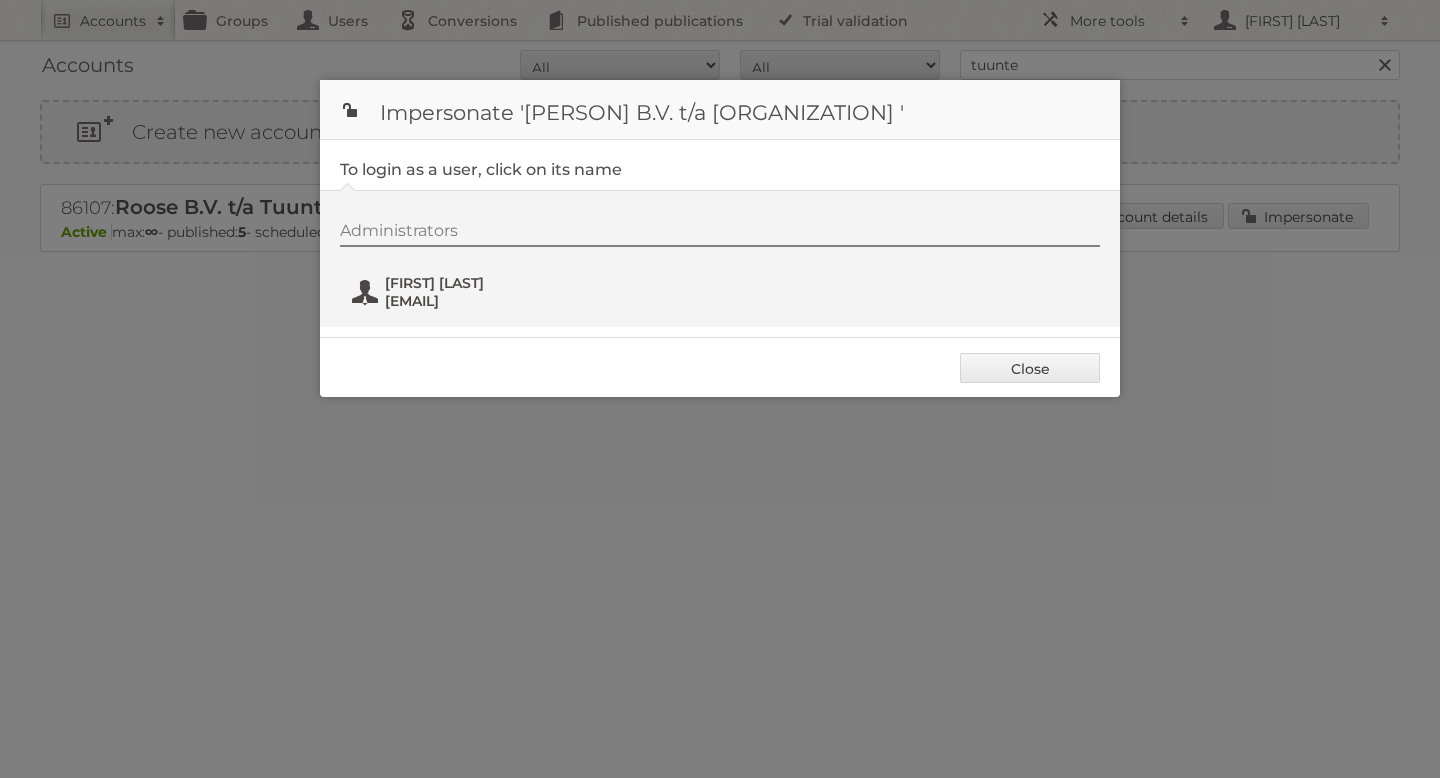 click on "Selena Dusink" at bounding box center (482, 283) 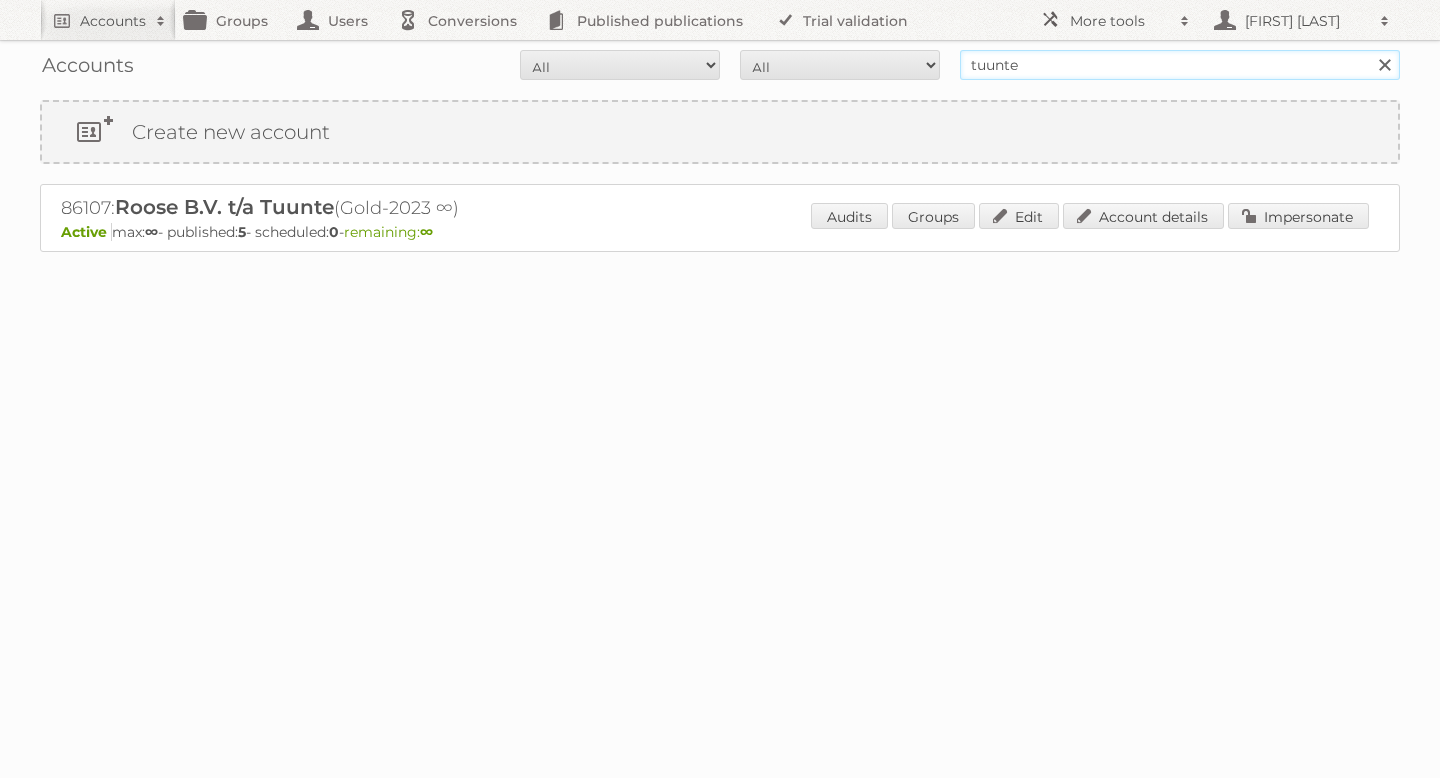 click on "tuunte" at bounding box center [1180, 65] 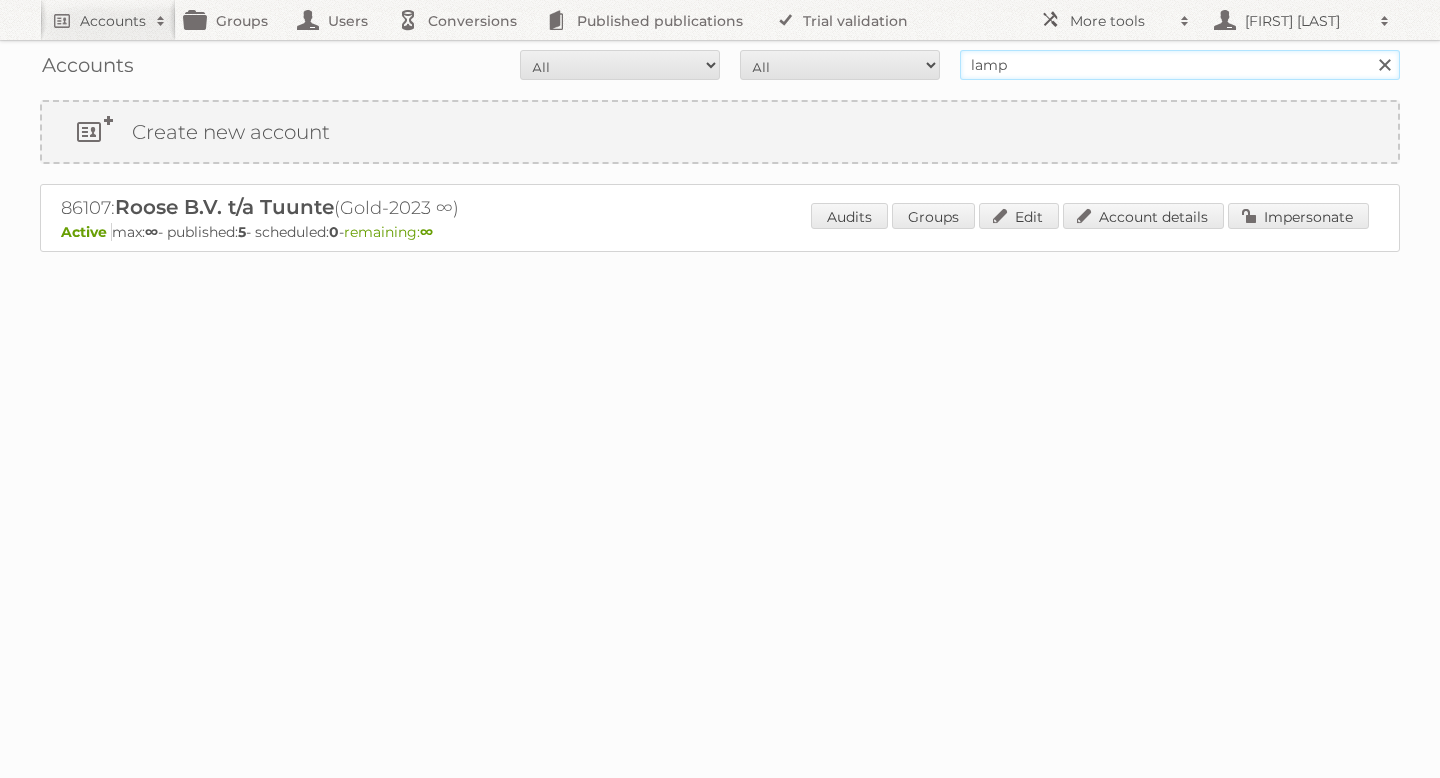 type on "[BRAND]" 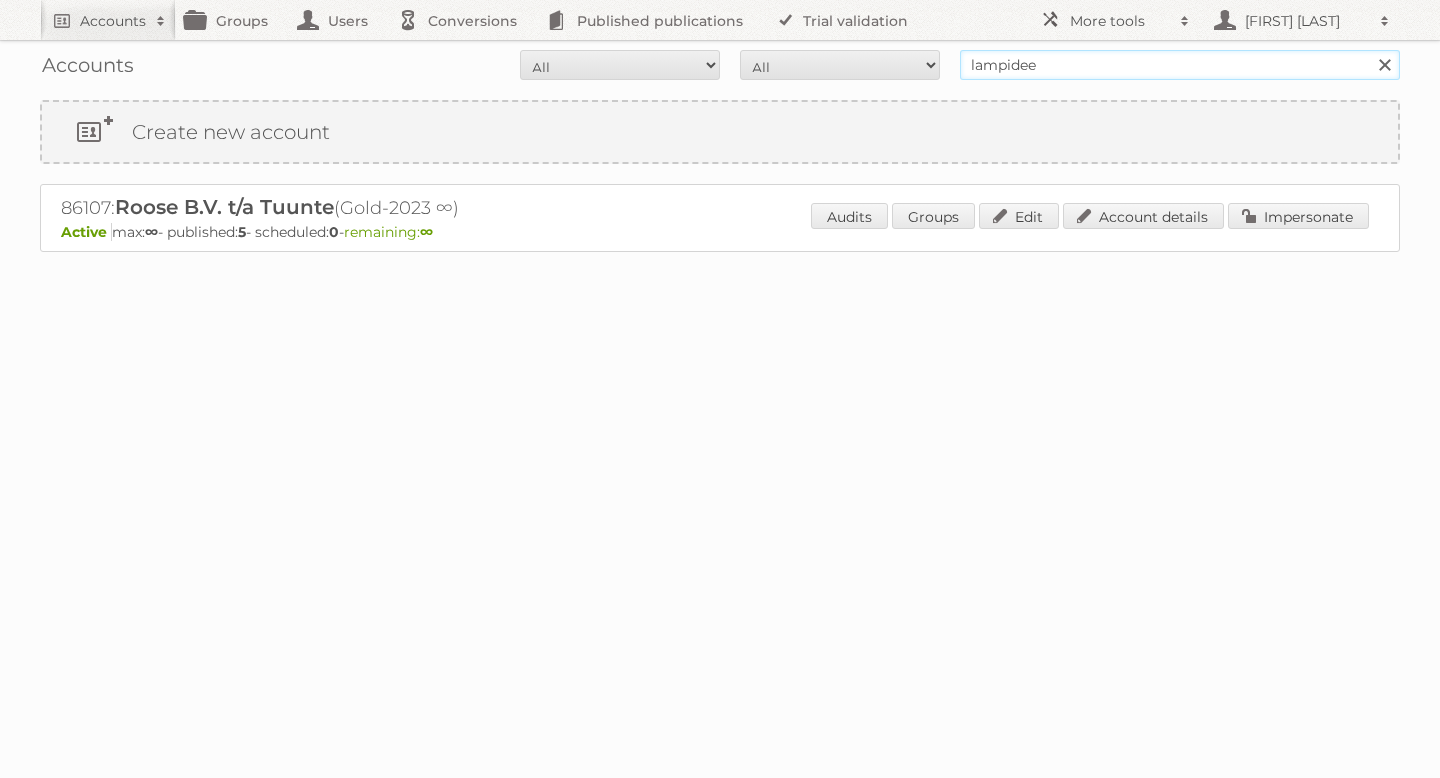 click on "[BRAND]" at bounding box center [1180, 65] 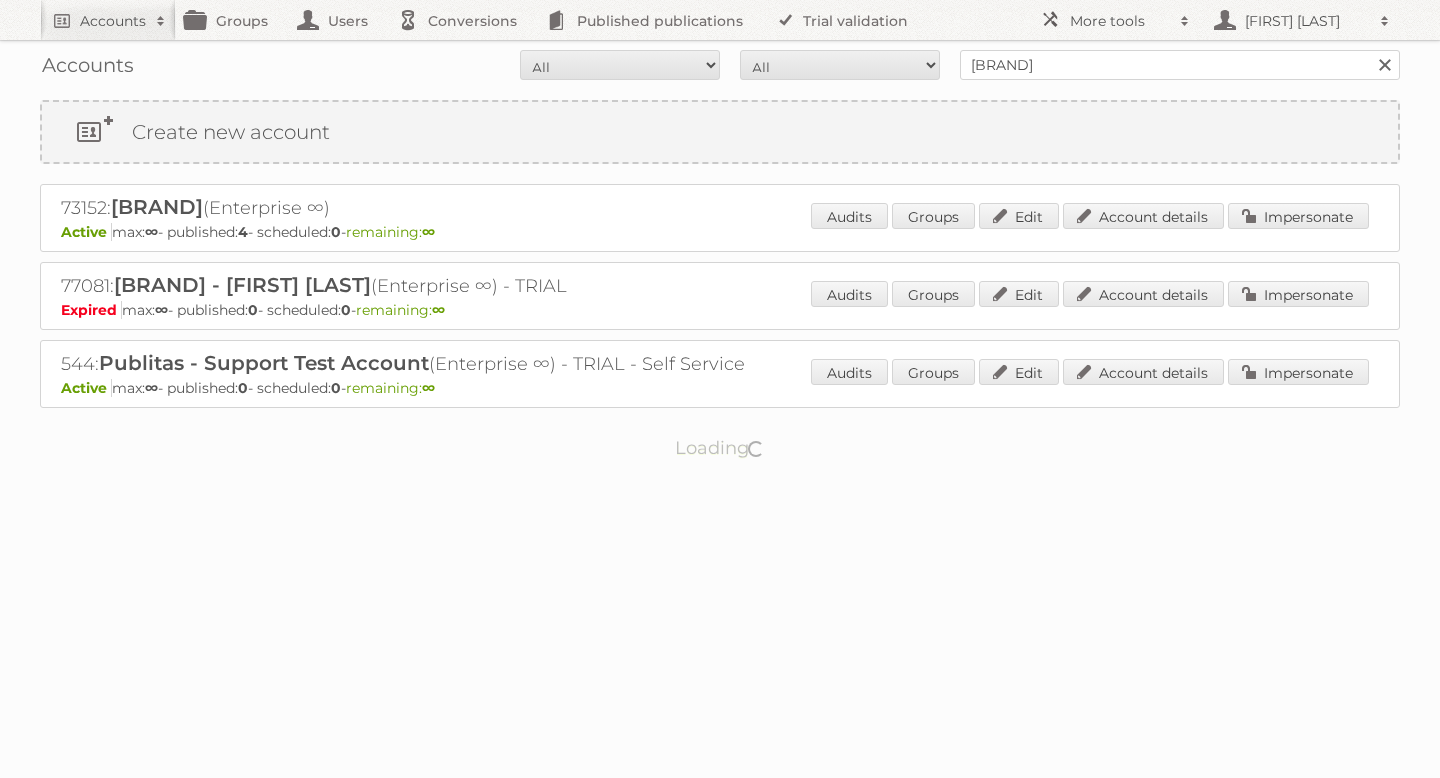 scroll, scrollTop: 0, scrollLeft: 0, axis: both 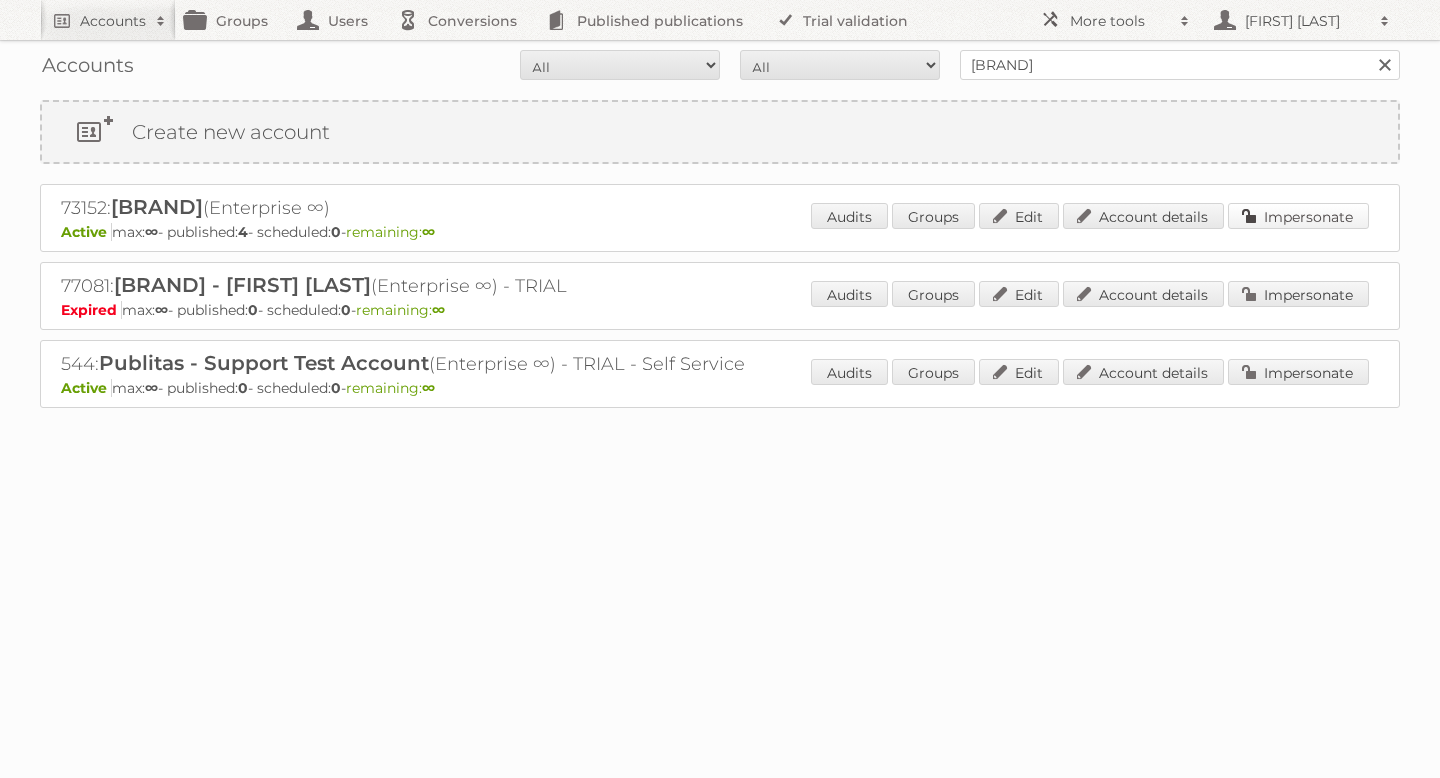 click on "Impersonate" at bounding box center [1298, 216] 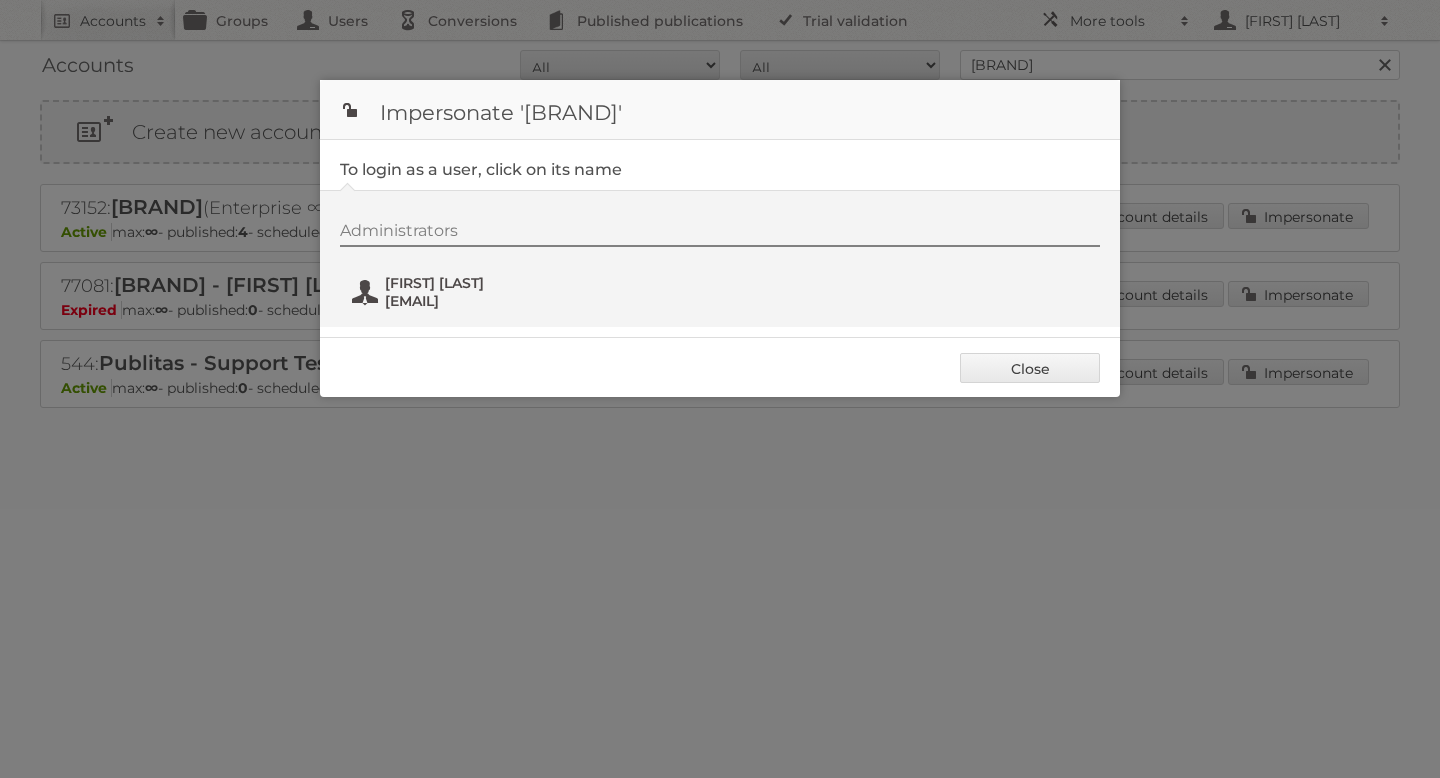 click on "[EMAIL]" at bounding box center (482, 301) 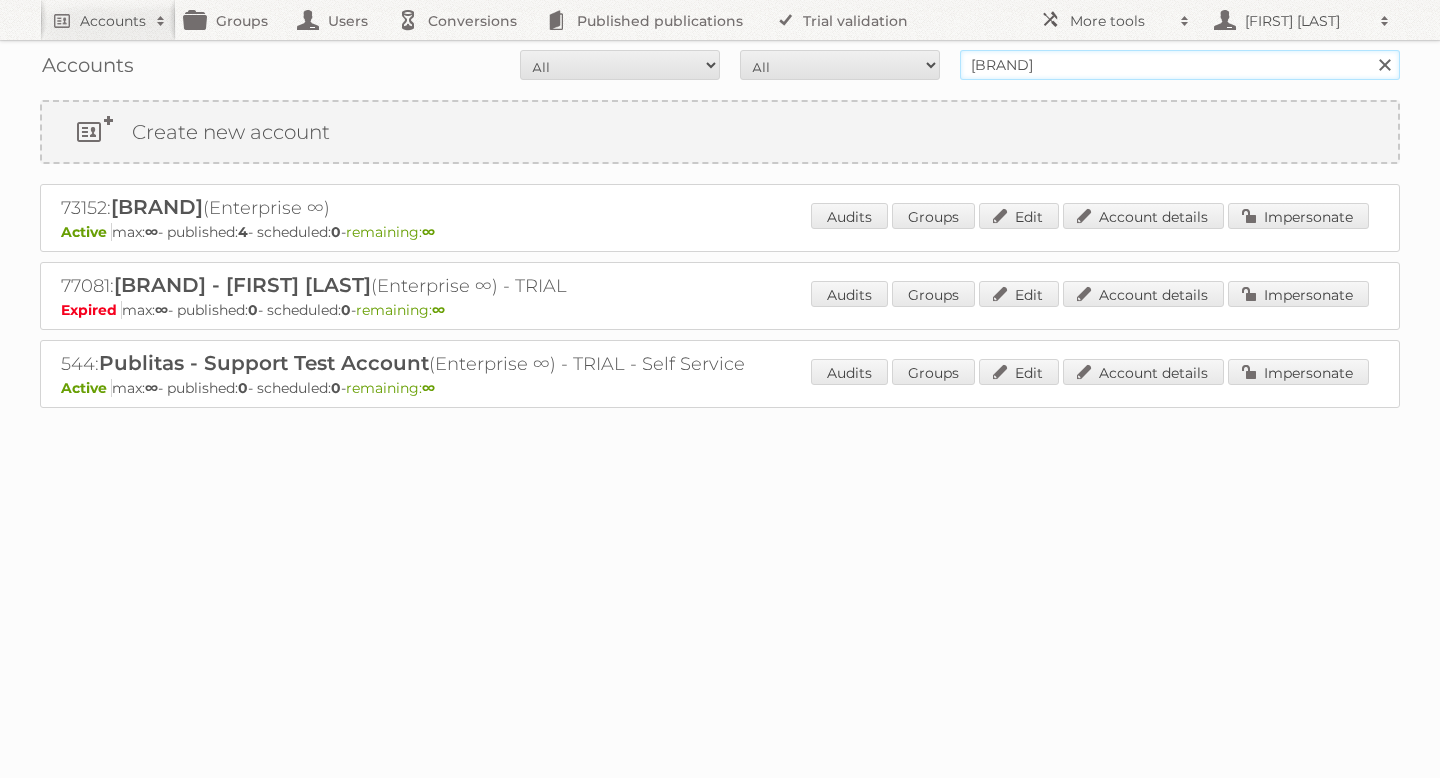 click on "[BRAND]" at bounding box center (1180, 65) 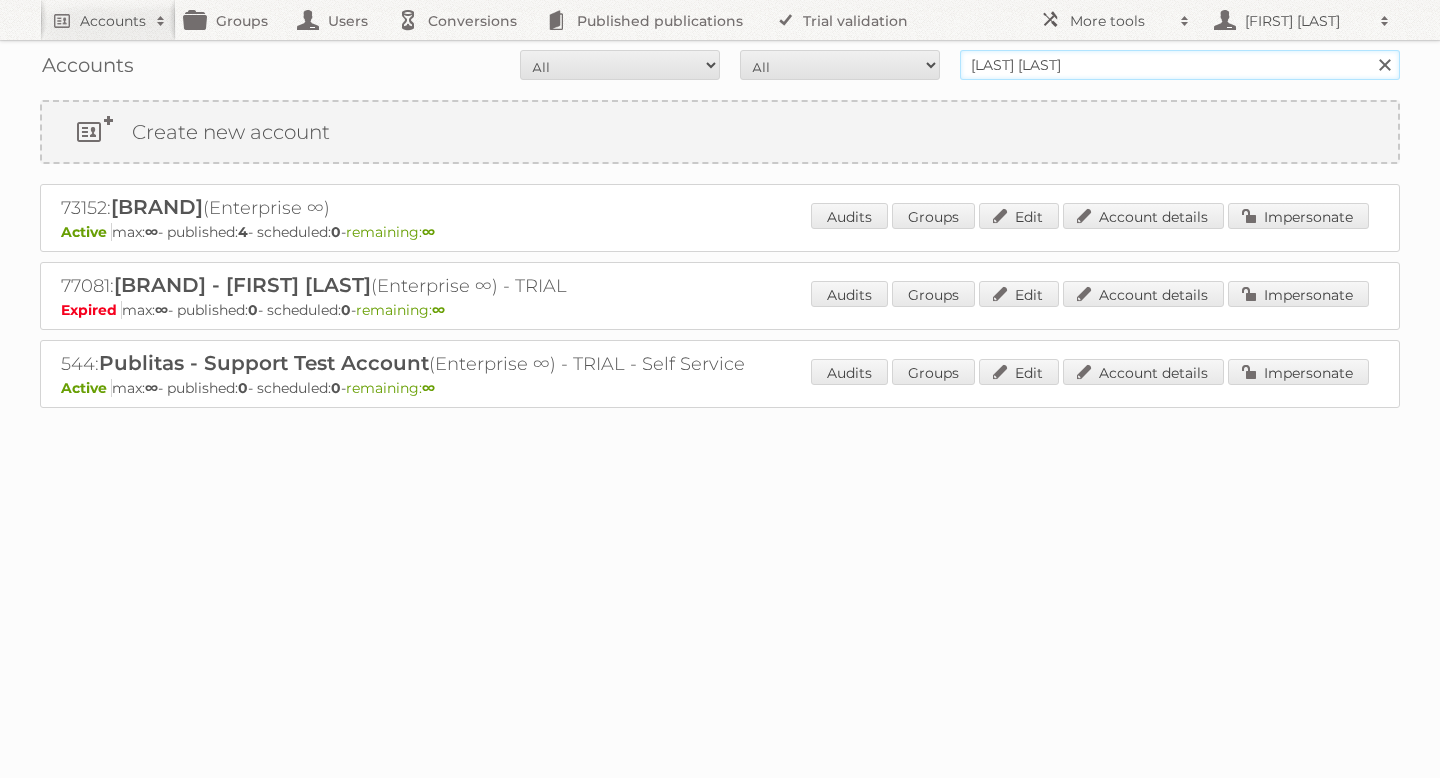 type on "[LAST] [LAST]" 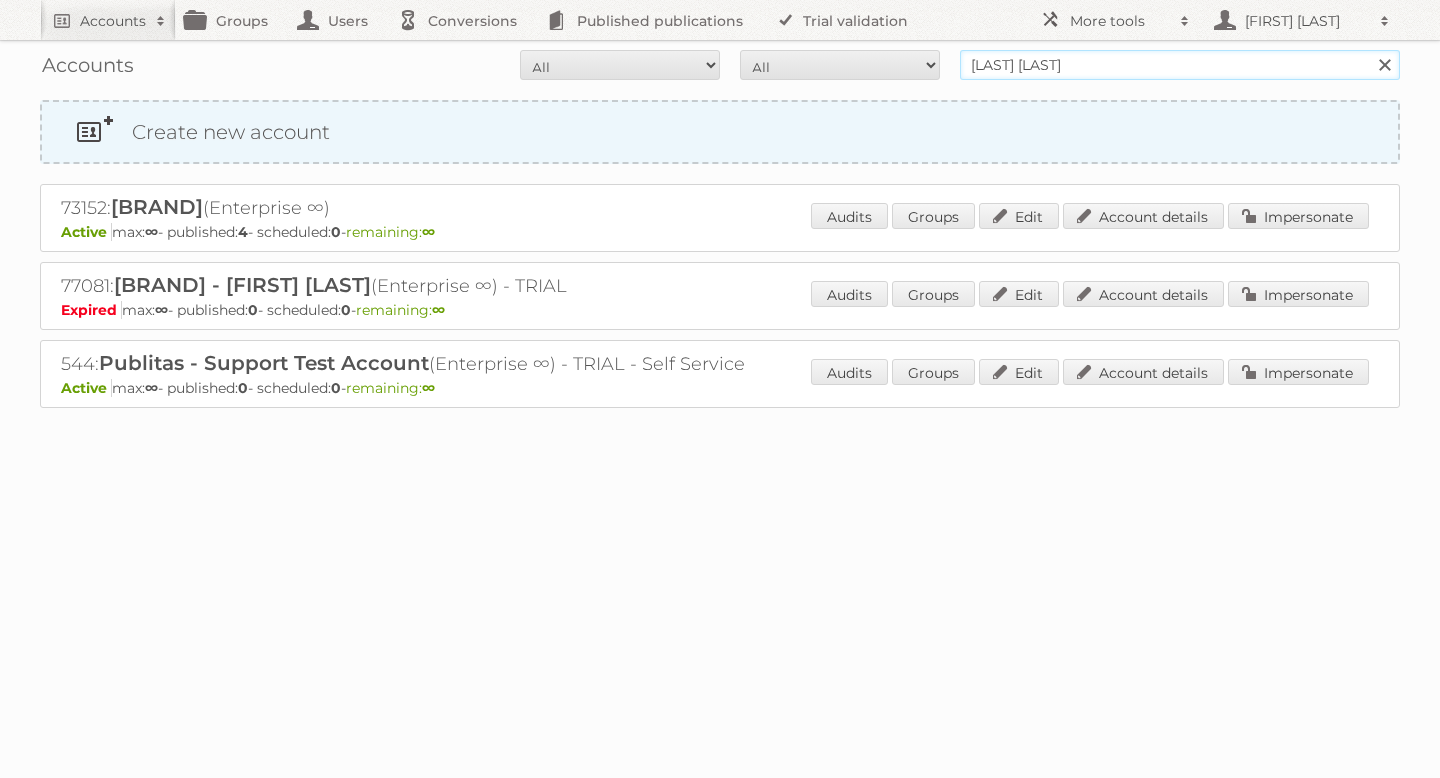 click on "Search" at bounding box center (1384, 65) 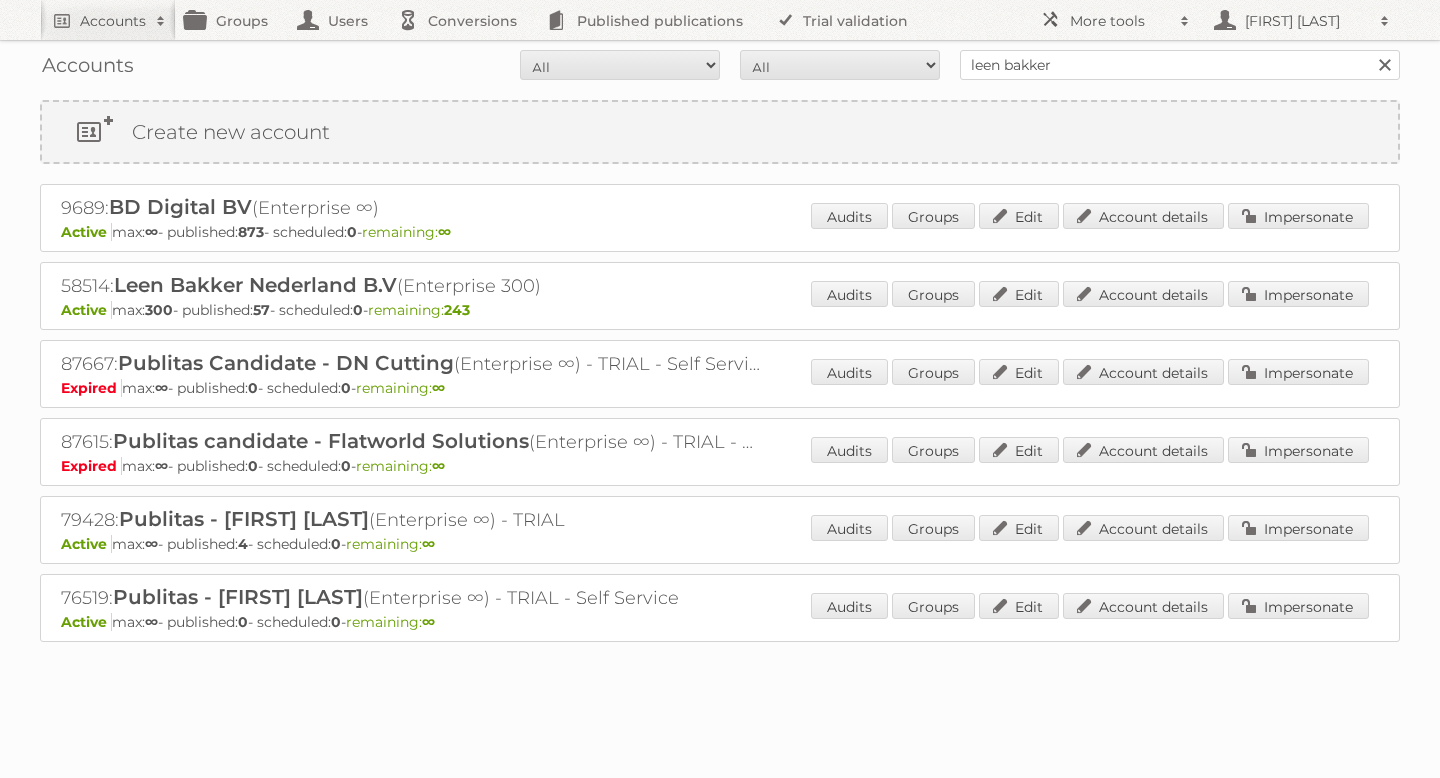 scroll, scrollTop: 0, scrollLeft: 0, axis: both 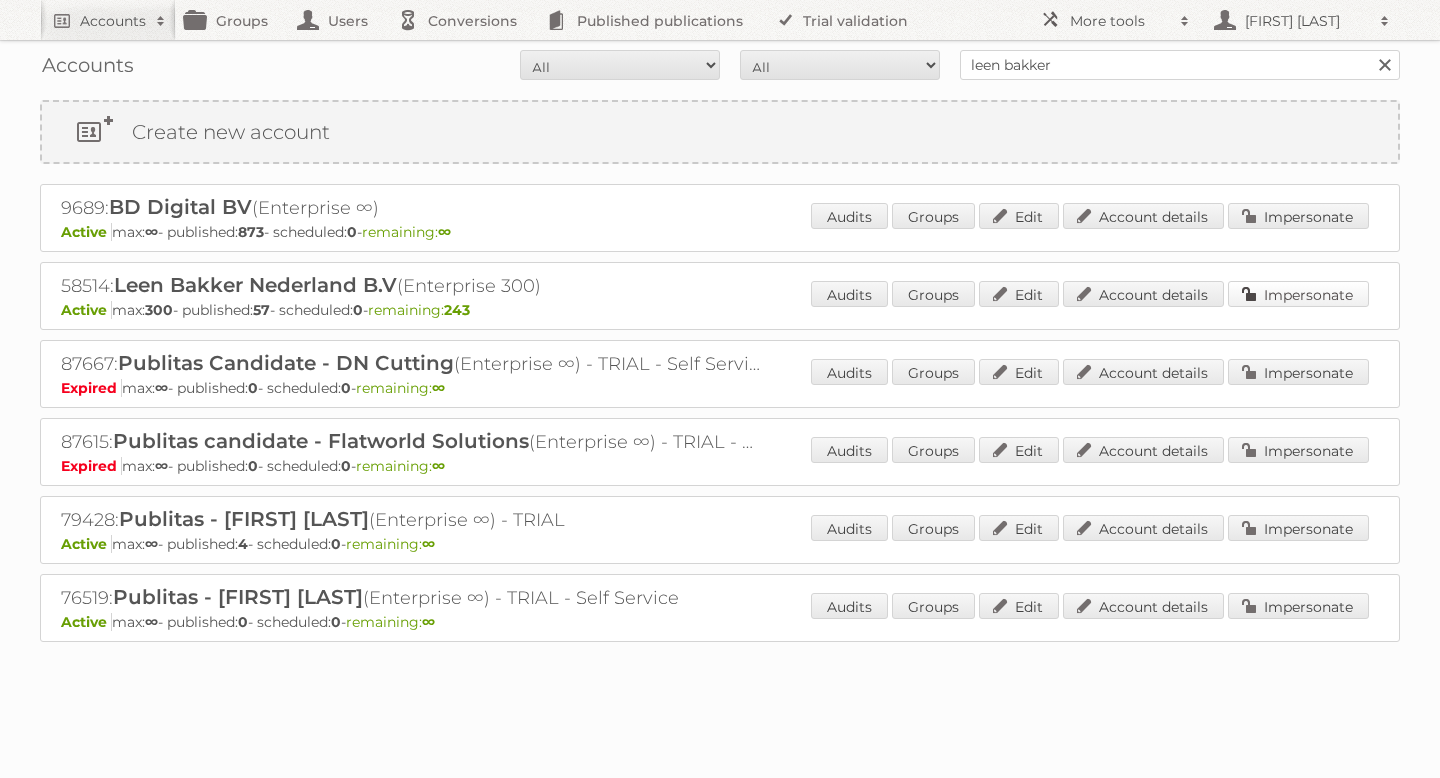 click on "Impersonate" at bounding box center [1298, 294] 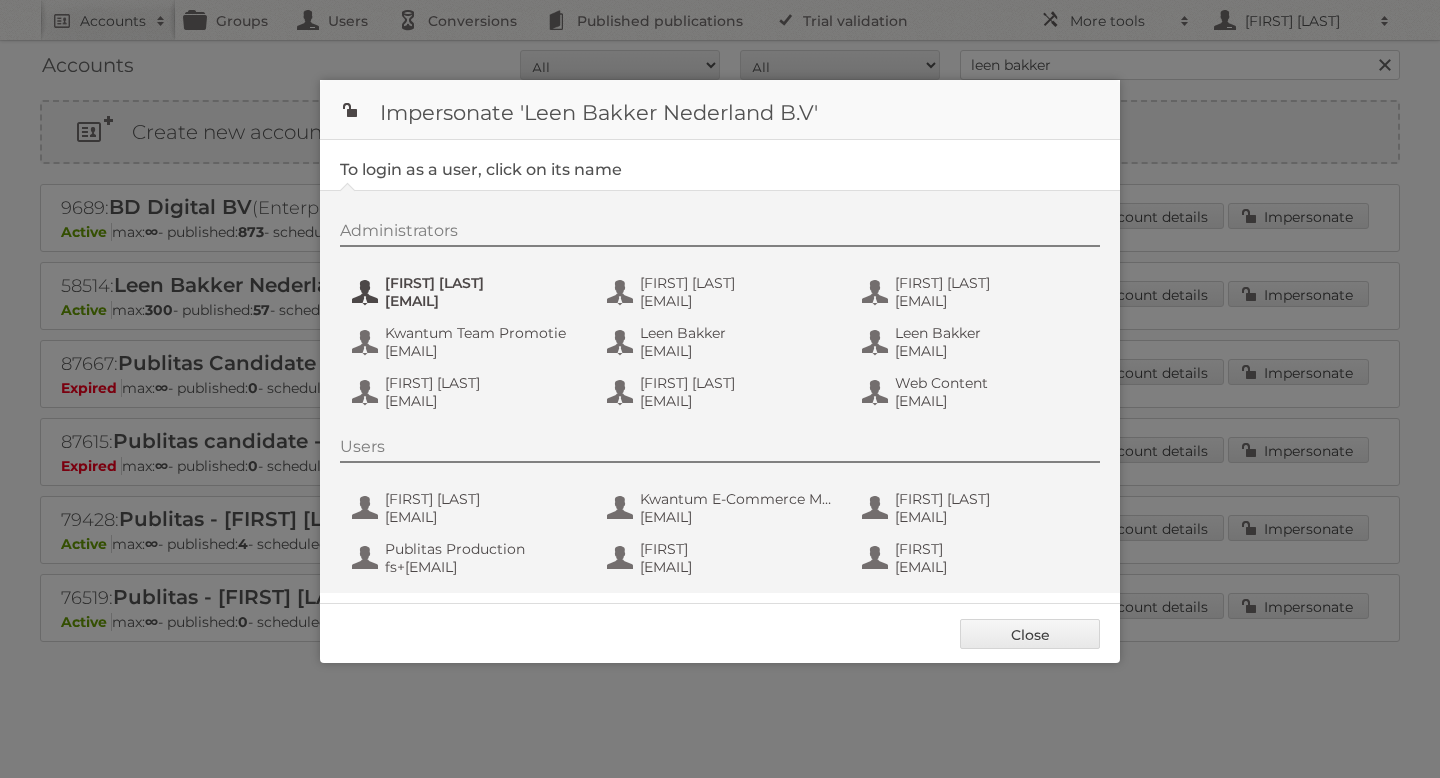 click on "aguiking@leenbakker.nl" at bounding box center [482, 301] 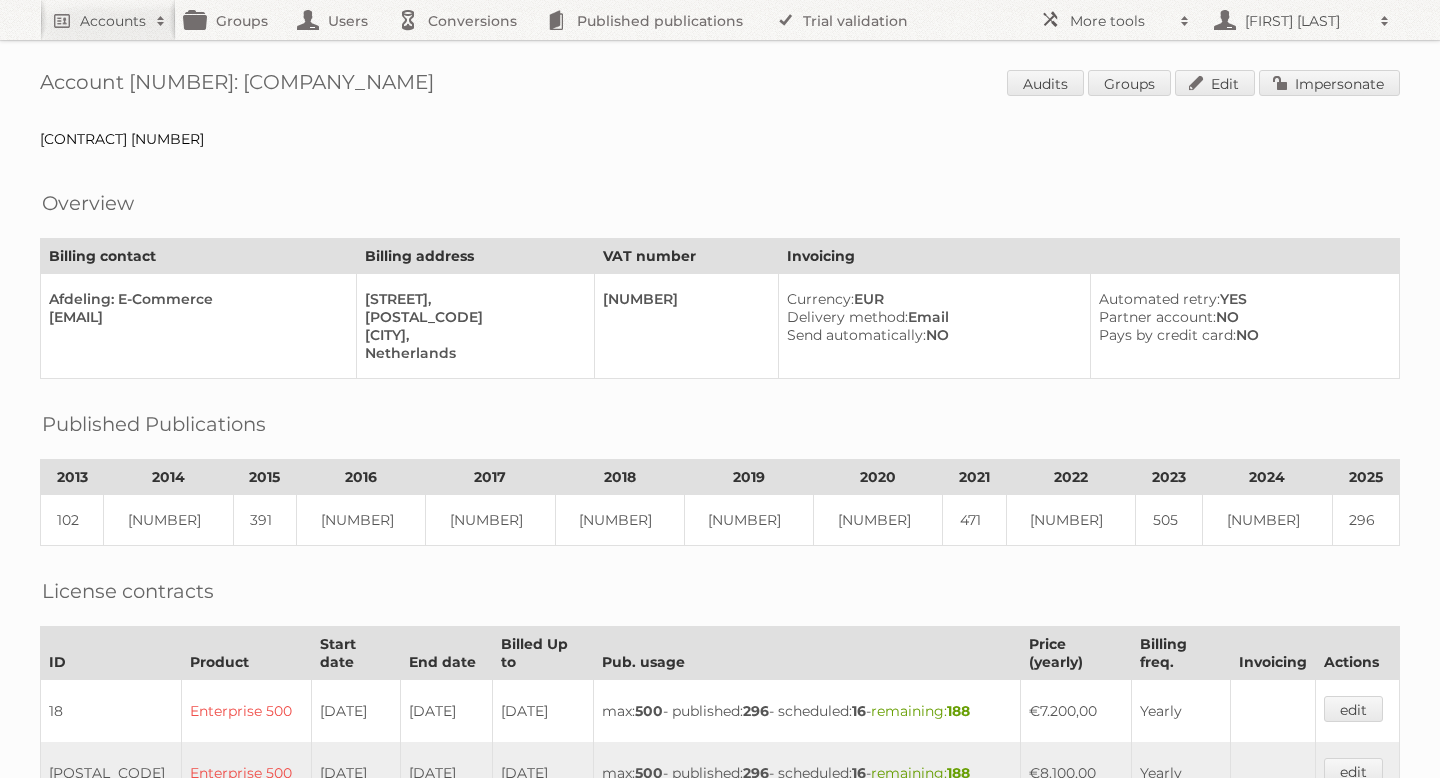 scroll, scrollTop: 0, scrollLeft: 0, axis: both 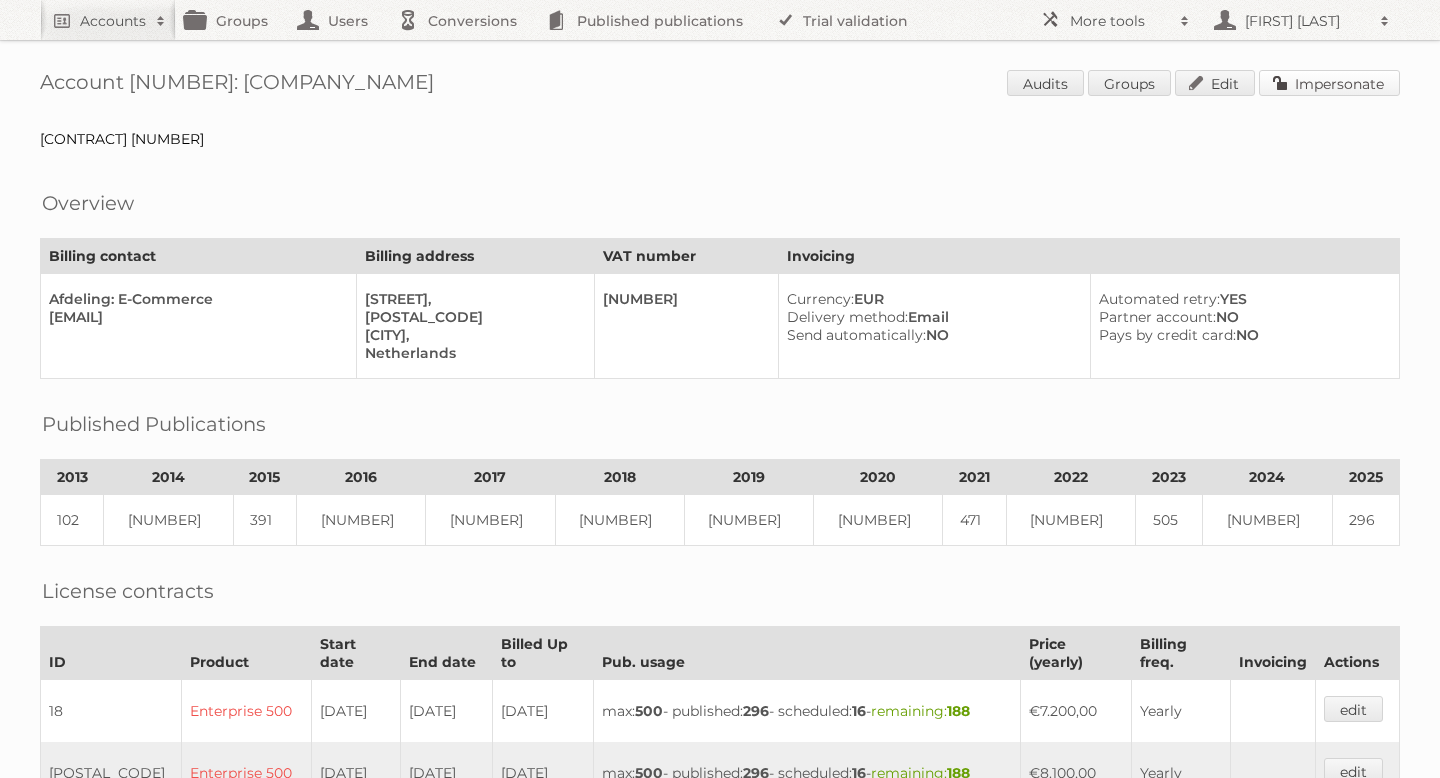 click on "Impersonate" at bounding box center (1329, 83) 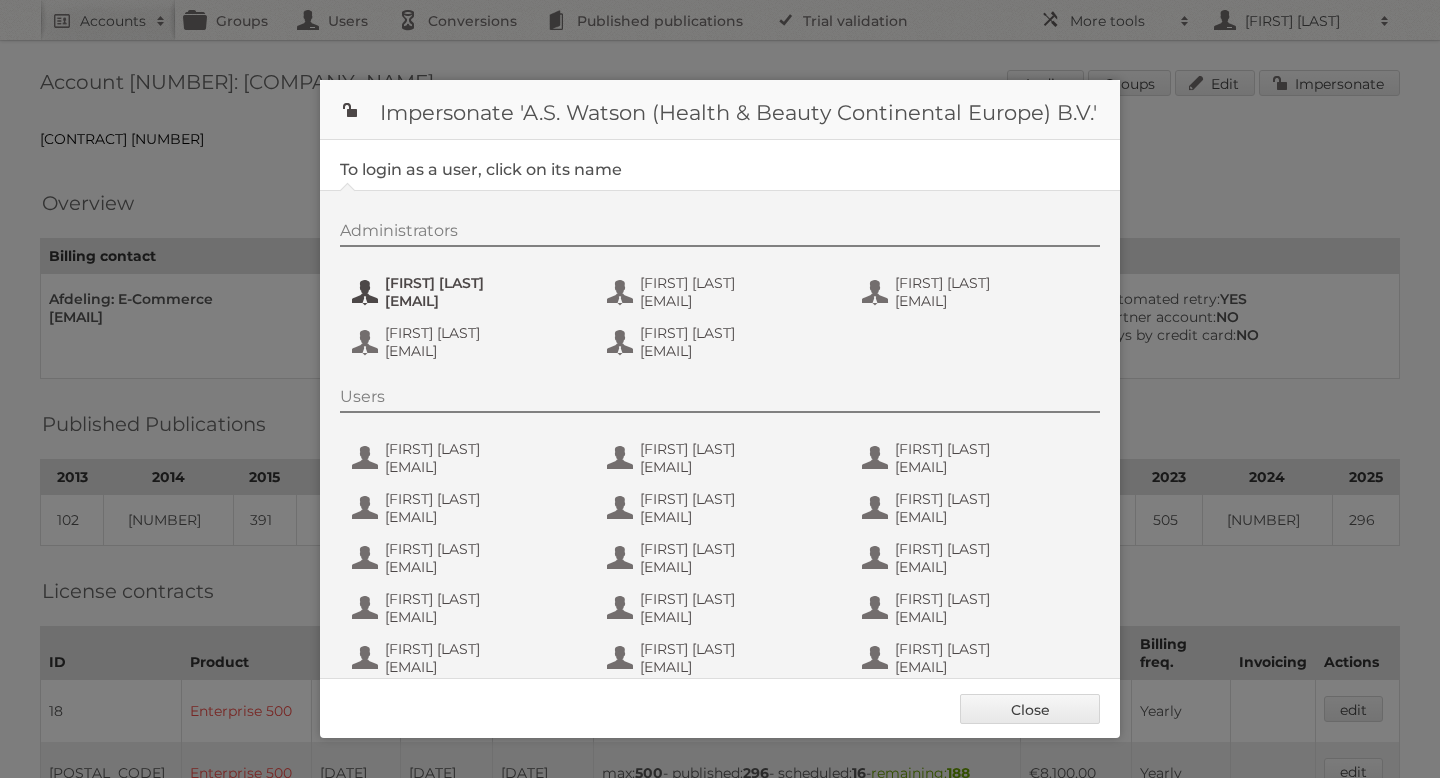 click on "[EMAIL]" at bounding box center (482, 301) 